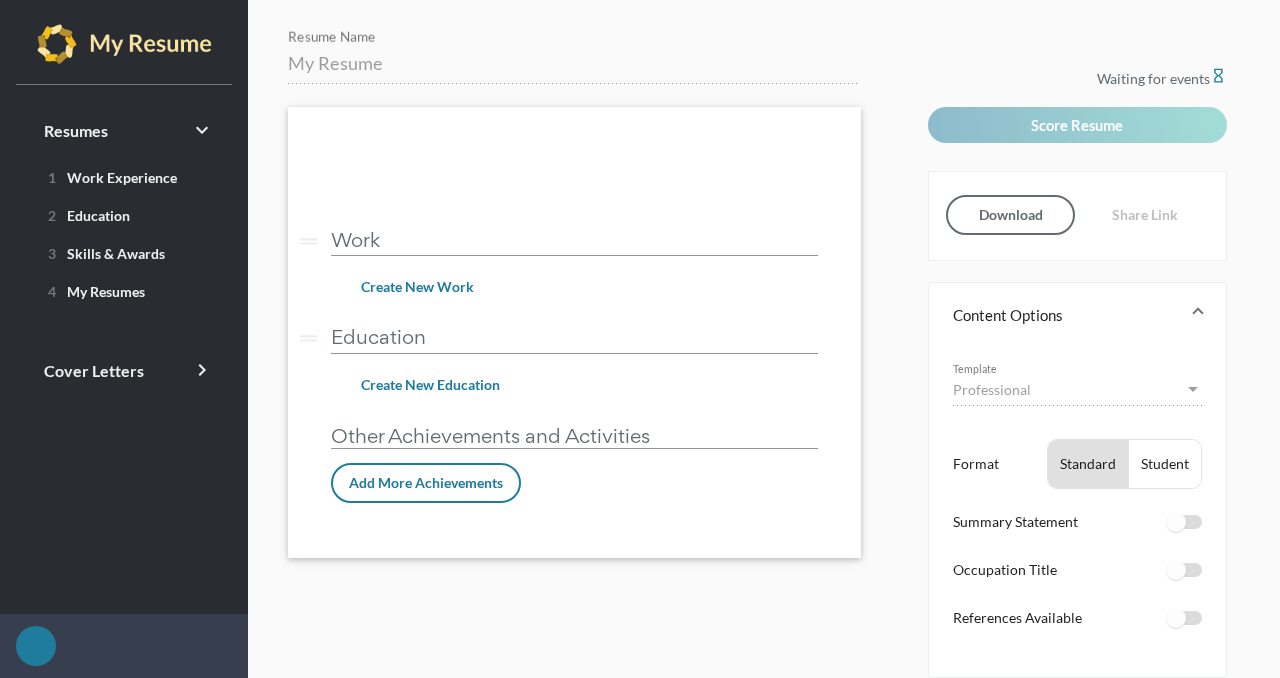scroll, scrollTop: 0, scrollLeft: 0, axis: both 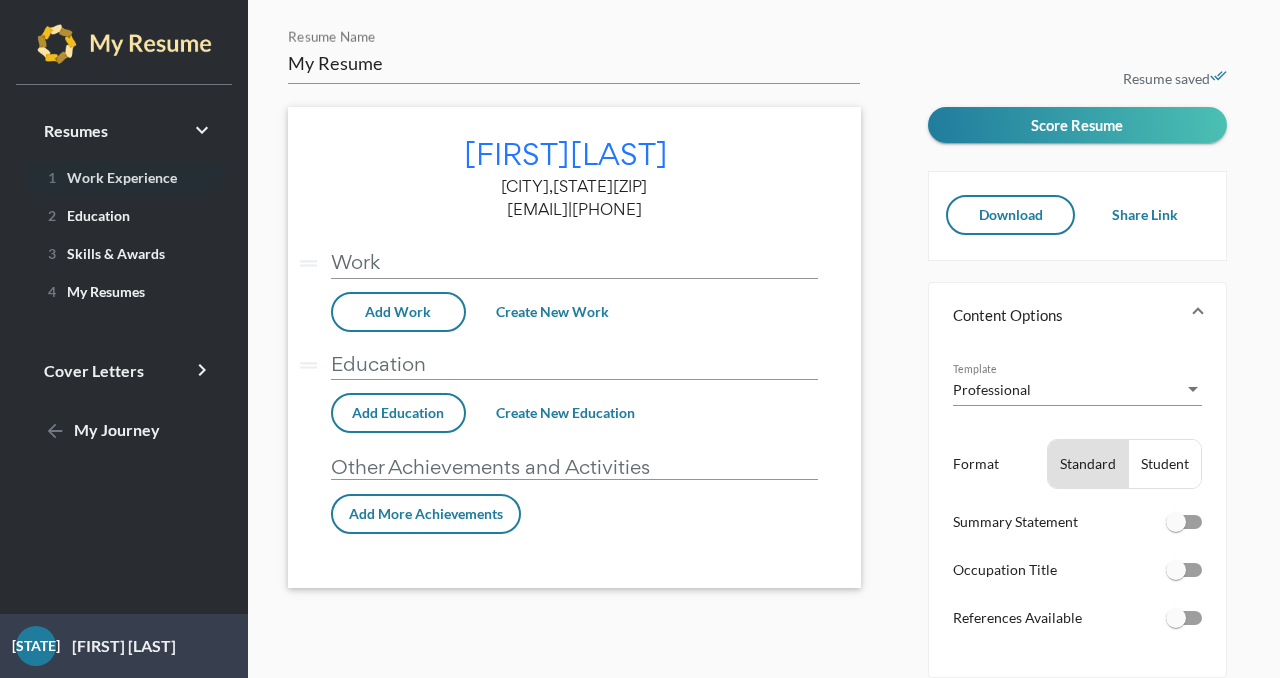 click on "1  Work Experience" at bounding box center [108, 177] 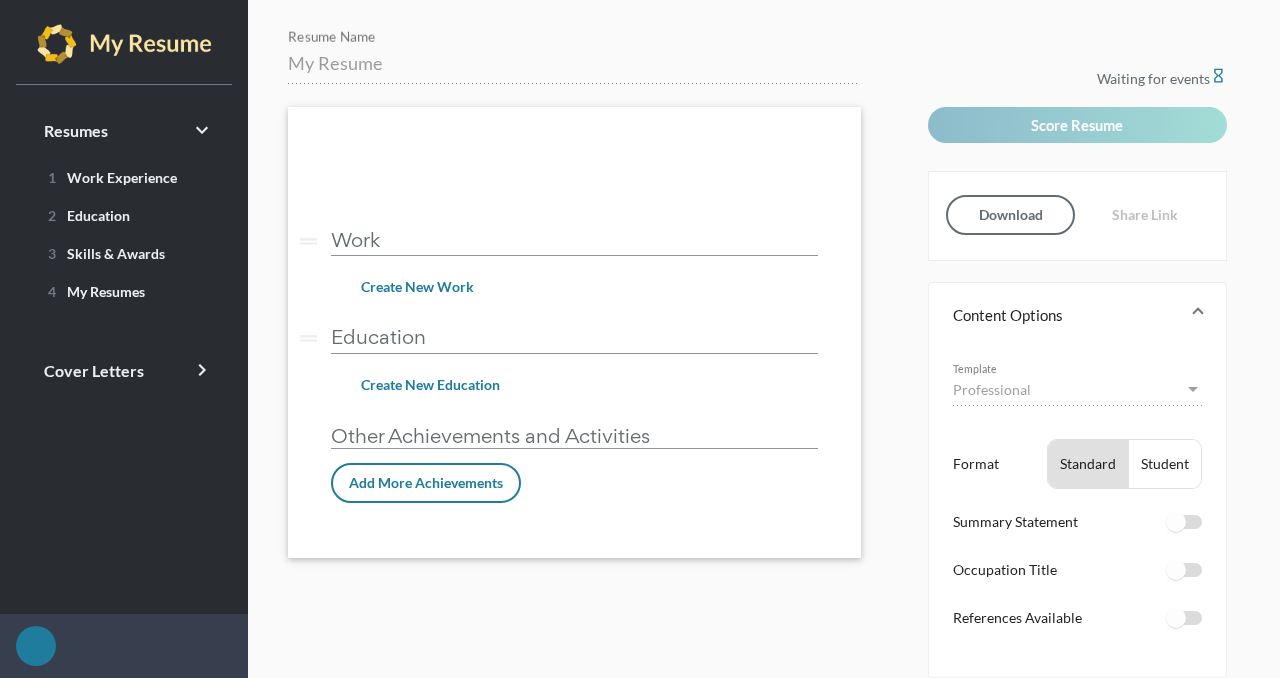 scroll, scrollTop: 0, scrollLeft: 0, axis: both 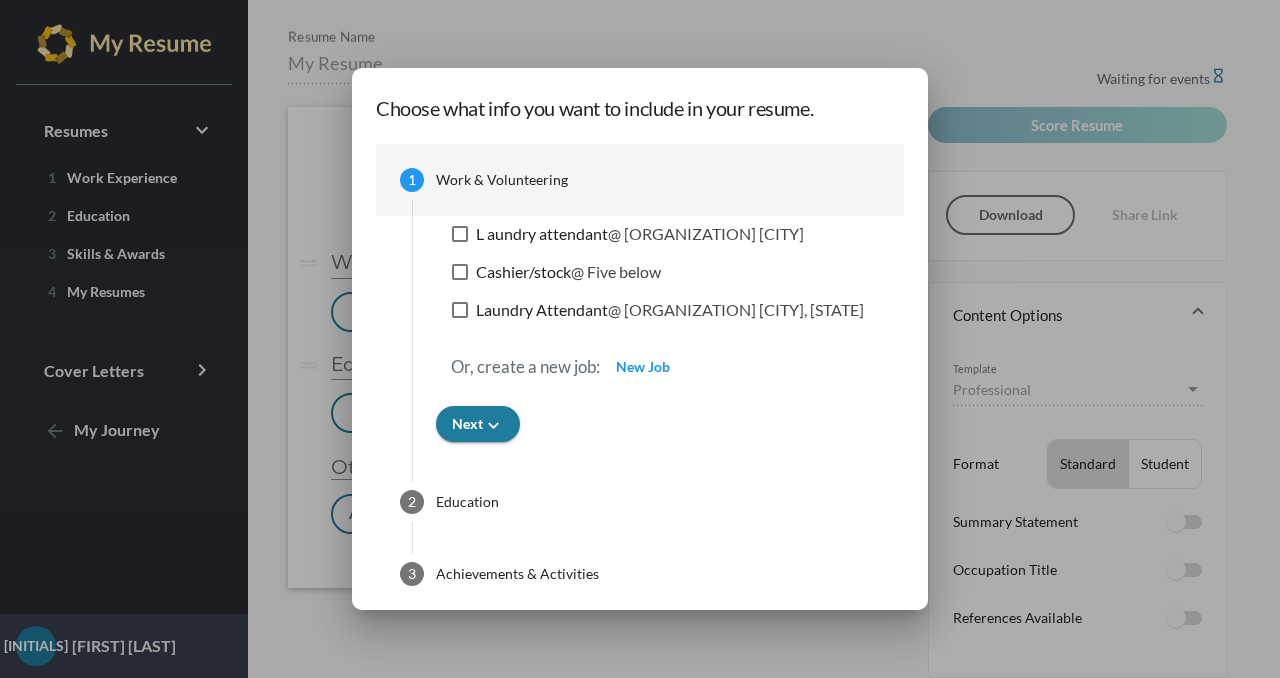 click at bounding box center (640, 339) 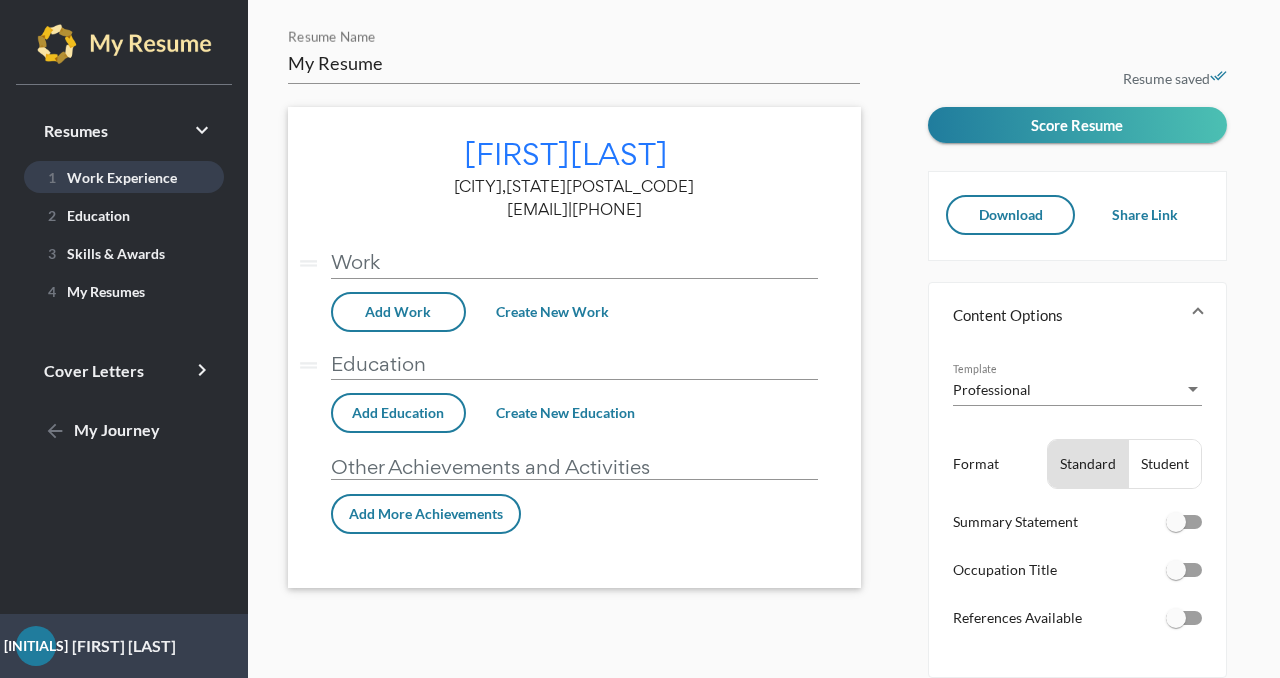 click on "1  Work Experience" at bounding box center (108, 177) 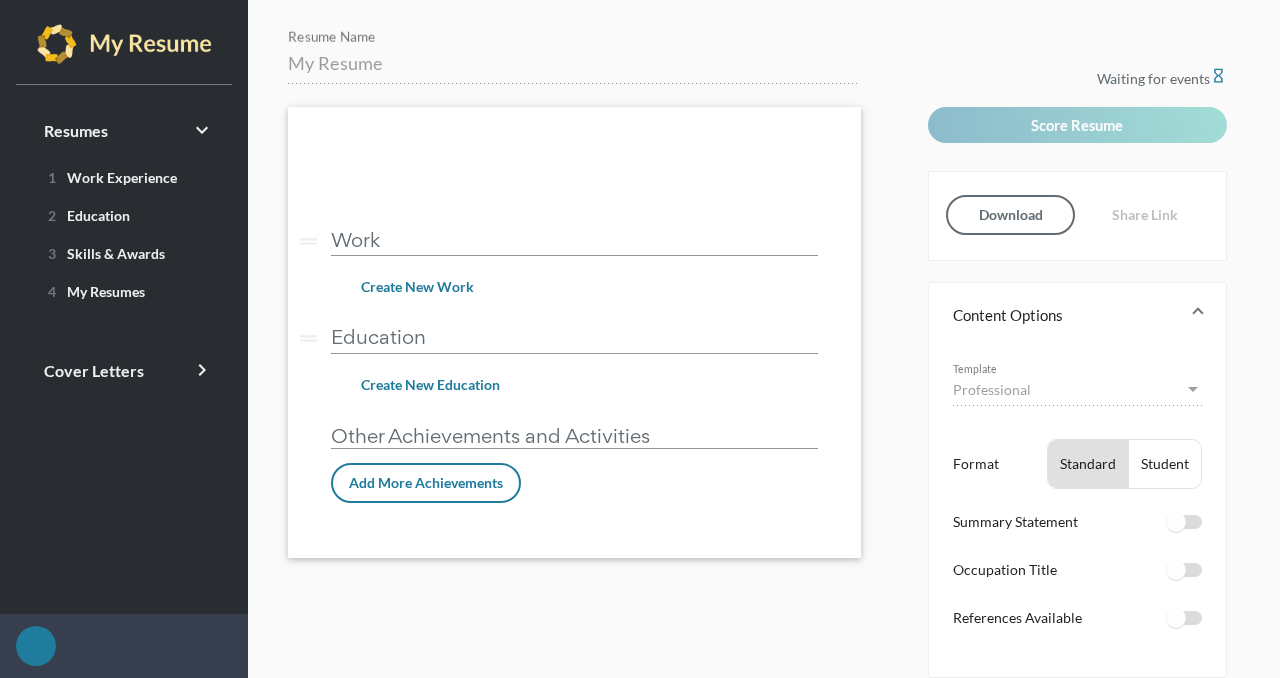 scroll, scrollTop: 0, scrollLeft: 0, axis: both 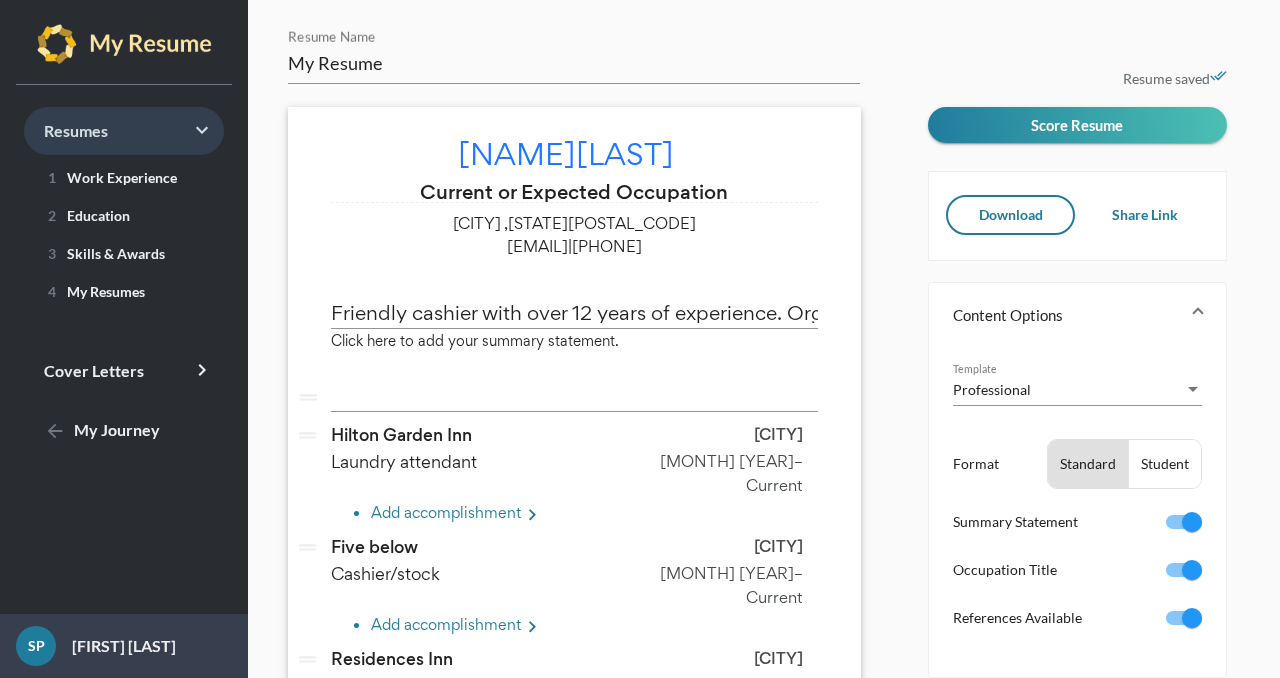 click on "Resumes   keyboard_arrow_right" at bounding box center [124, 131] 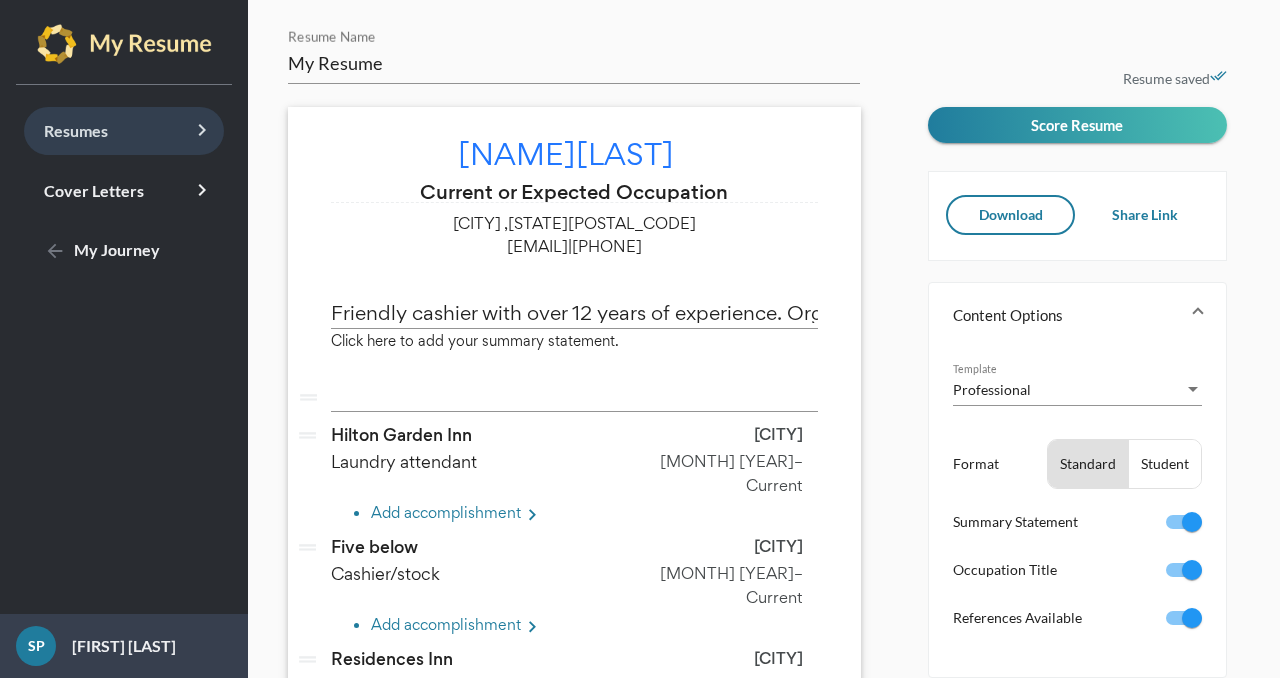 click on "Resumes   keyboard_arrow_right" at bounding box center (124, 131) 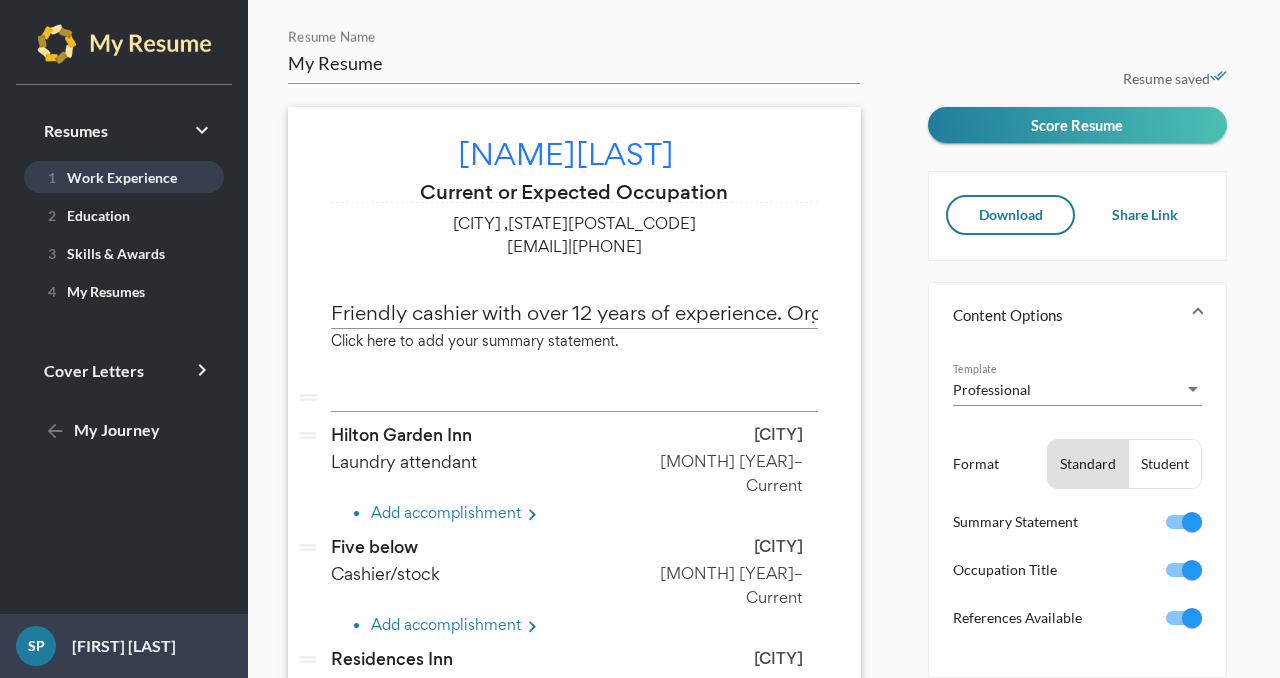 click on "1  Work Experience" at bounding box center [108, 177] 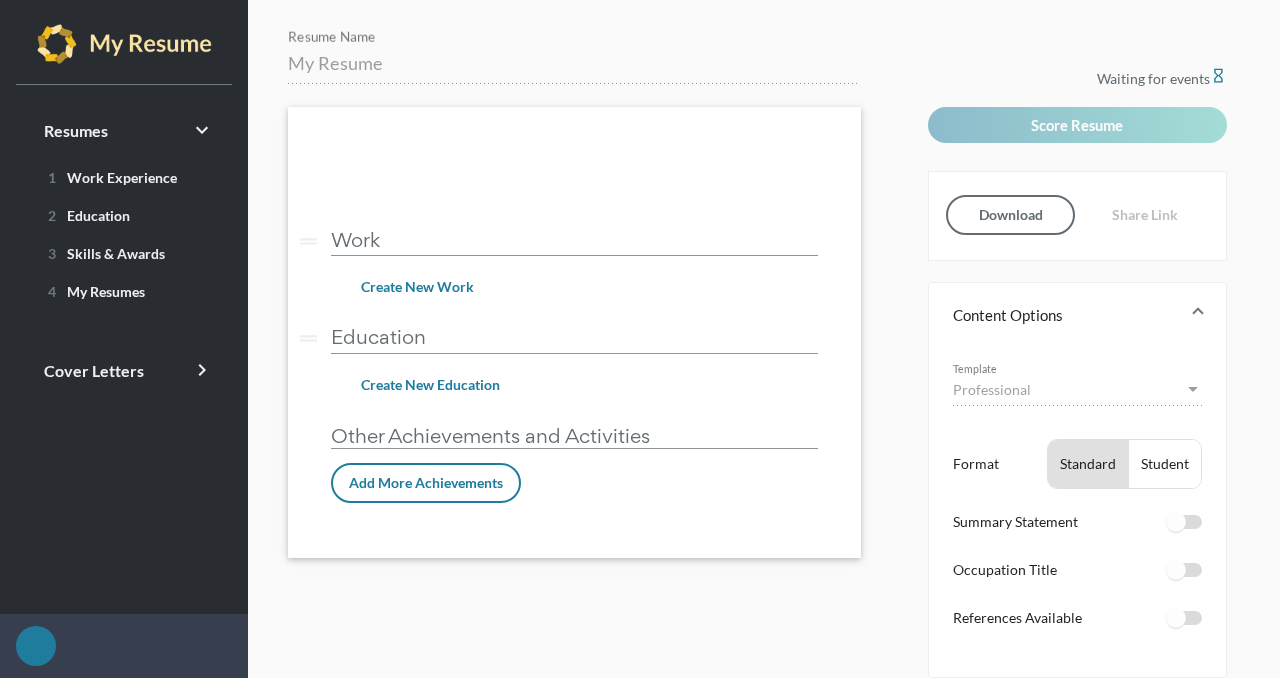 scroll, scrollTop: 0, scrollLeft: 0, axis: both 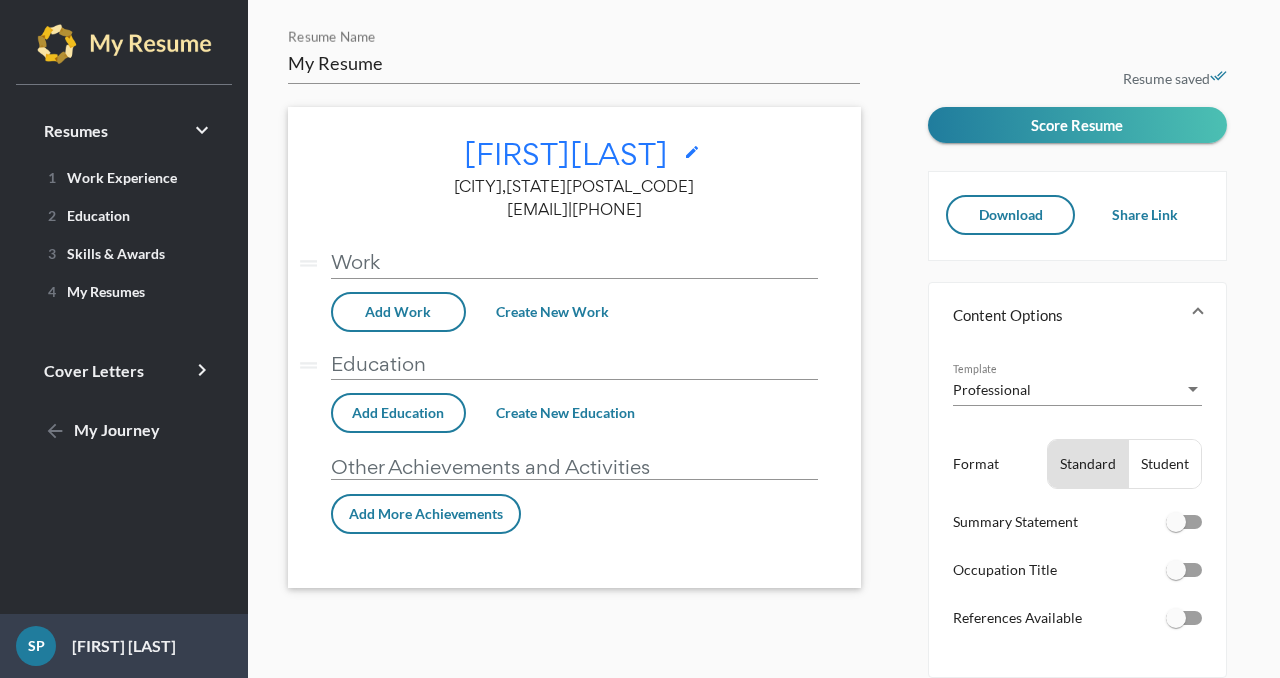 drag, startPoint x: 381, startPoint y: 209, endPoint x: 341, endPoint y: 207, distance: 40.04997 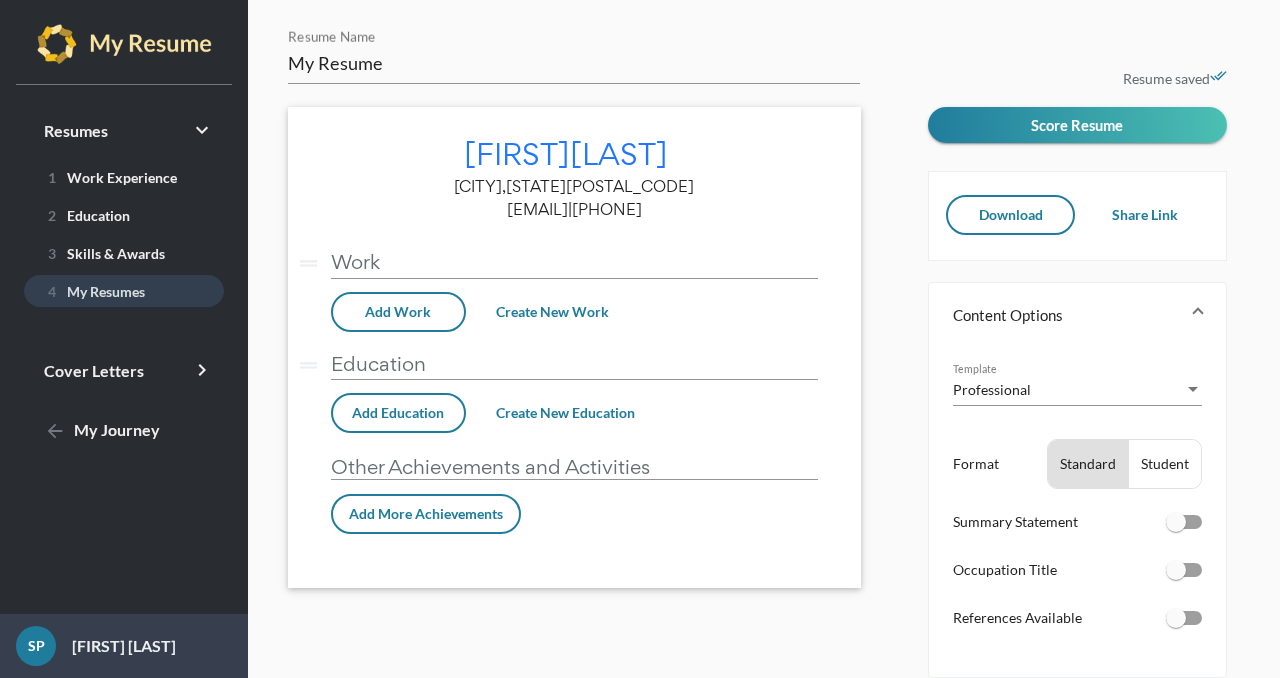 click on "4  My Resumes" at bounding box center [92, 291] 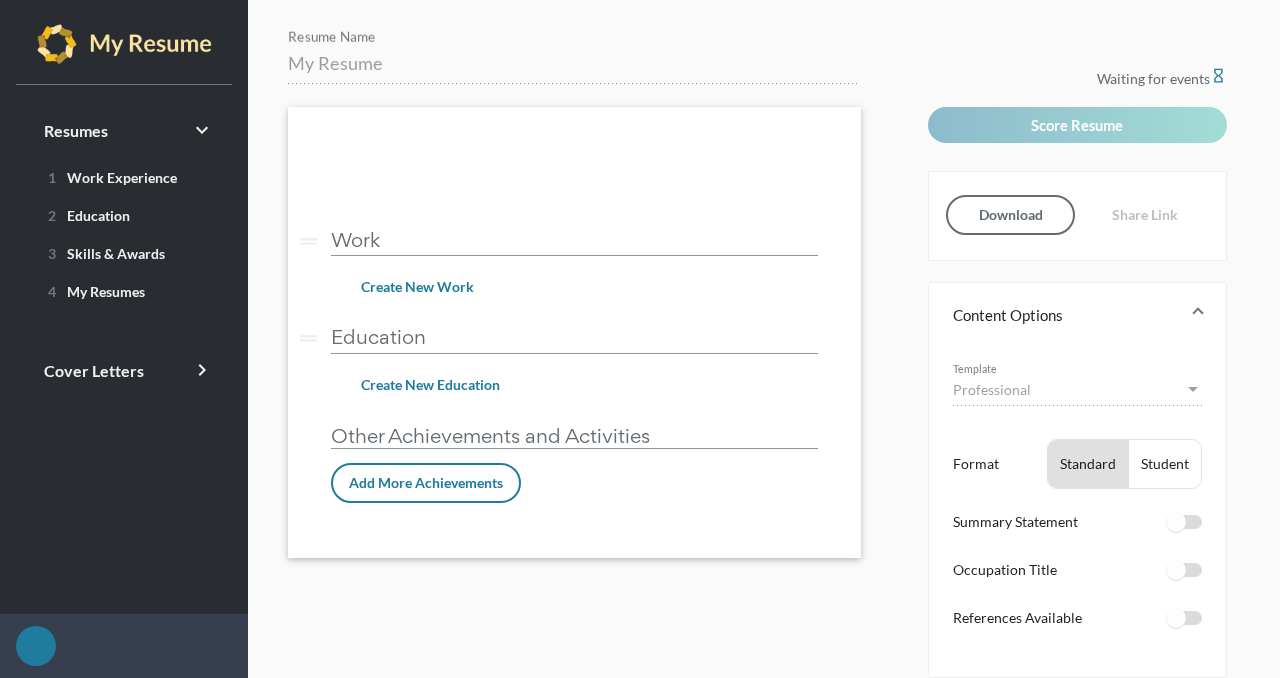 scroll, scrollTop: 0, scrollLeft: 0, axis: both 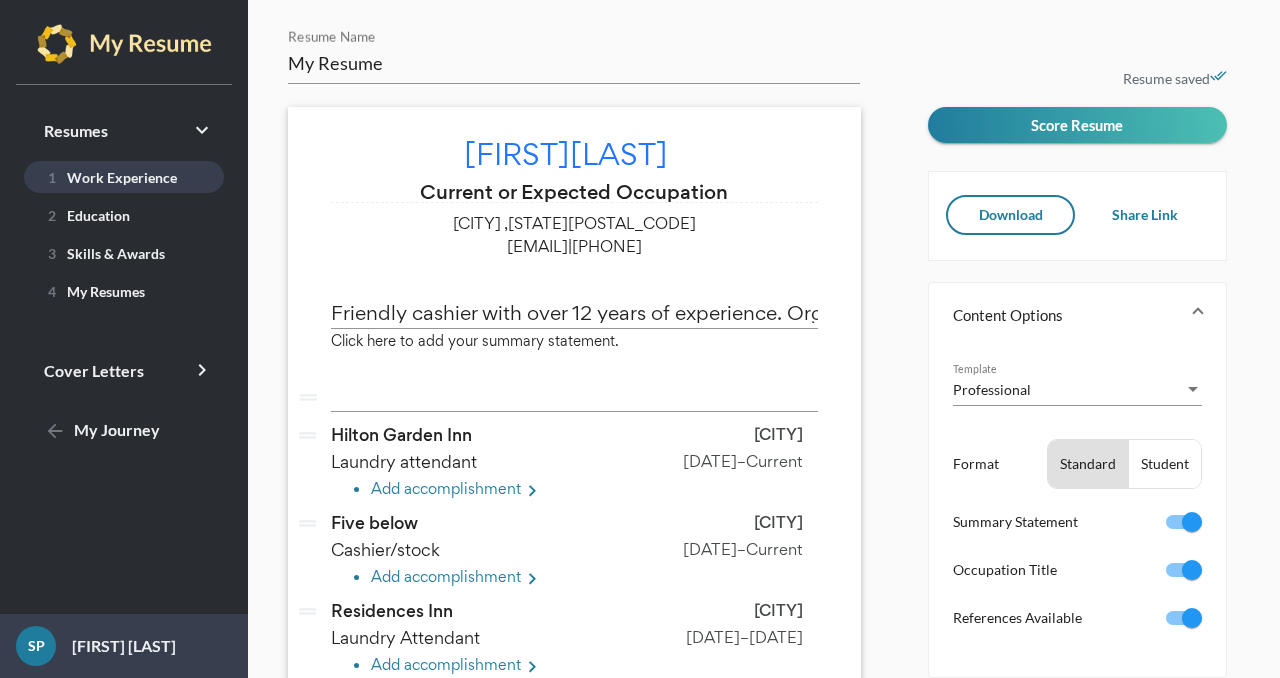 click on "1  Work Experience" at bounding box center [108, 177] 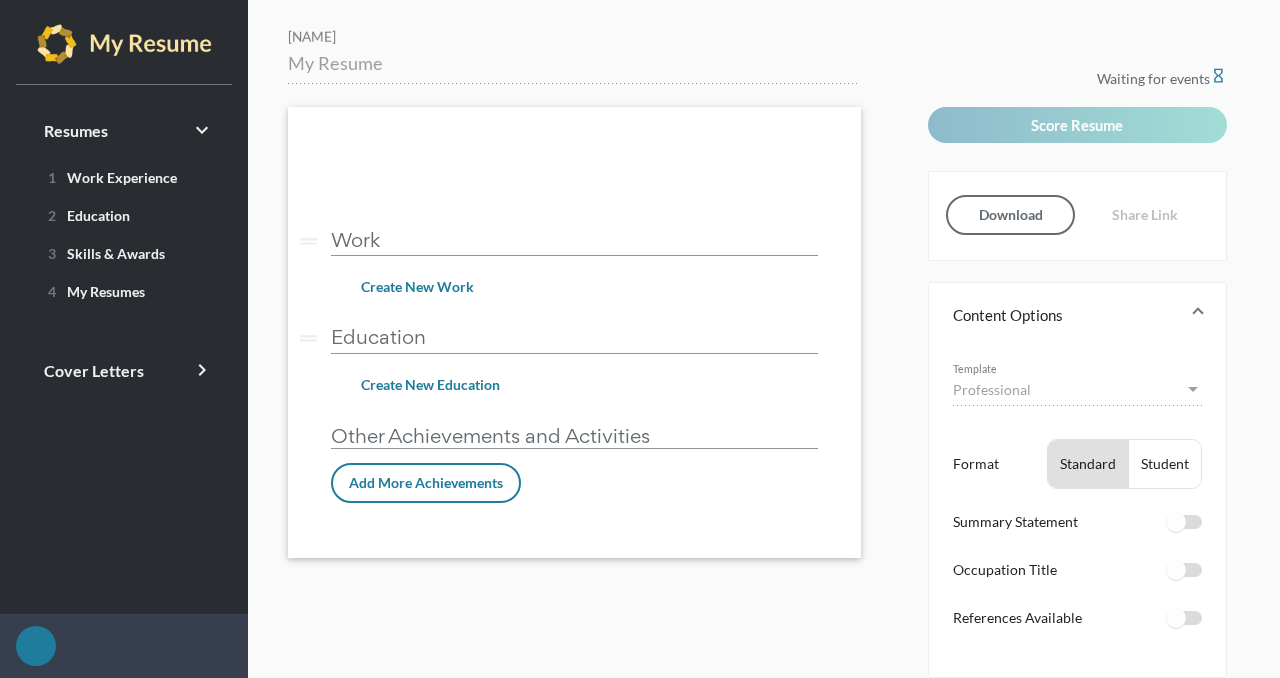 scroll, scrollTop: 0, scrollLeft: 0, axis: both 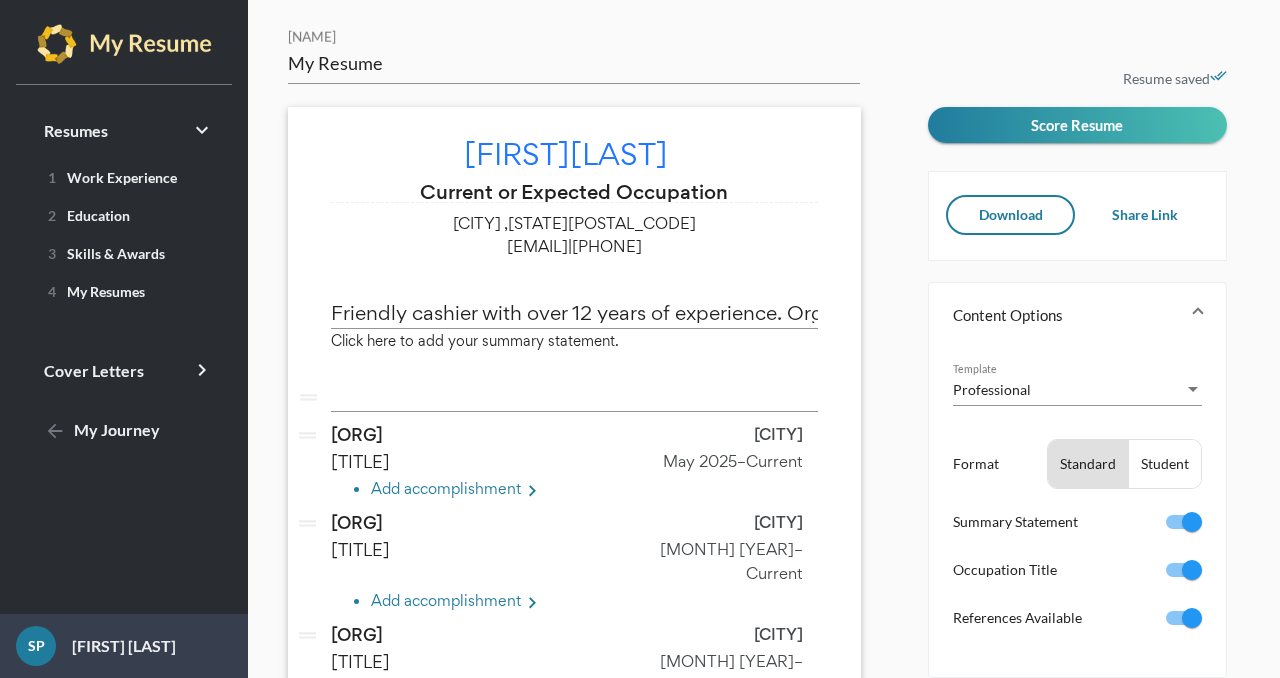 click on "Laundry attendant" at bounding box center (364, 461) 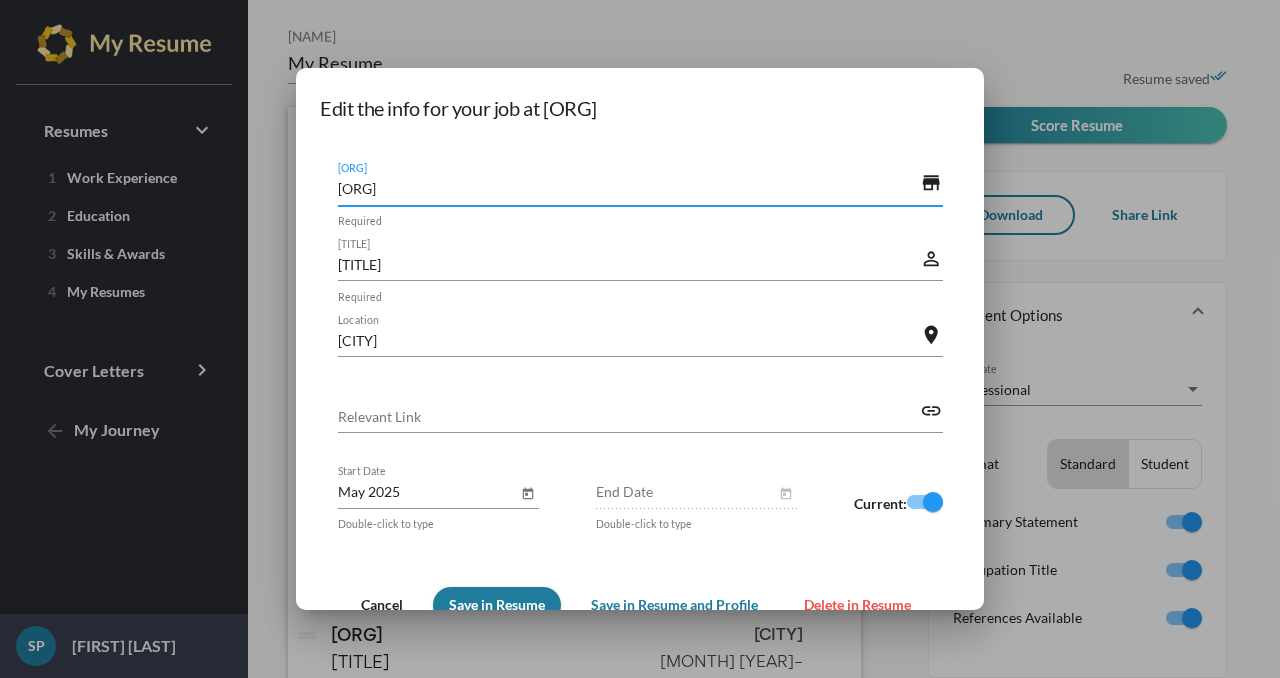 click on "Save in Resume and Profile" at bounding box center [674, 604] 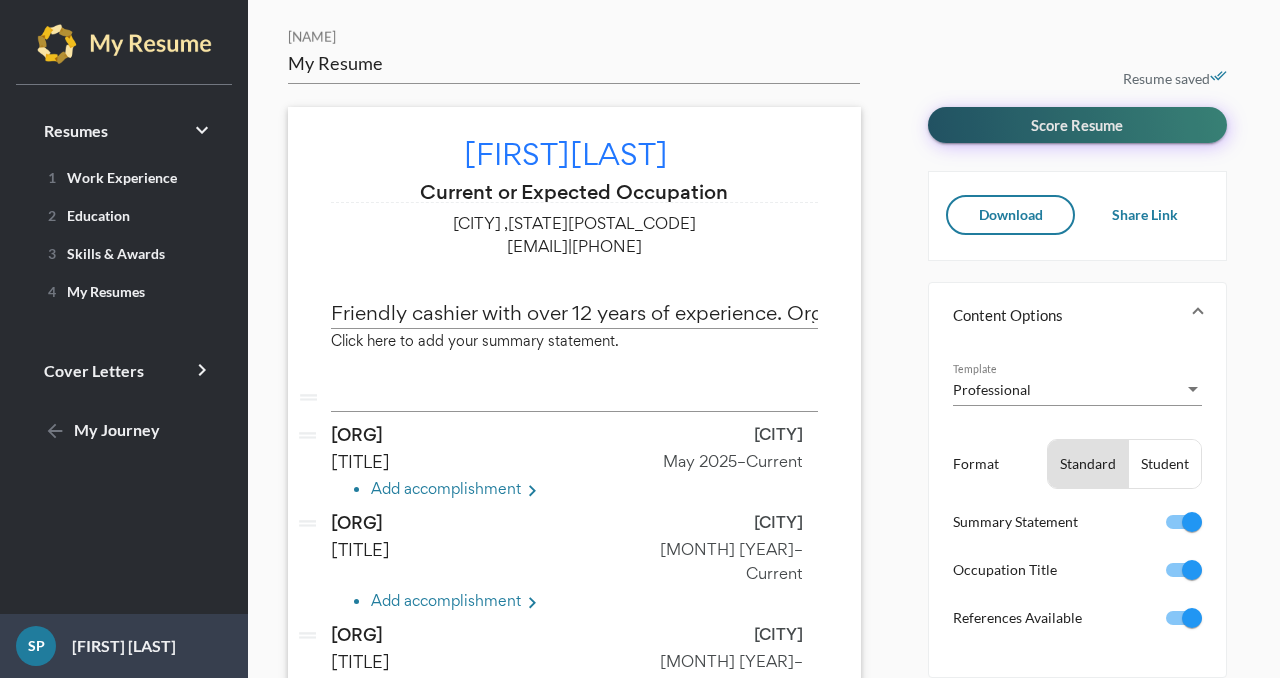 click on "Score Resume" at bounding box center (1077, 125) 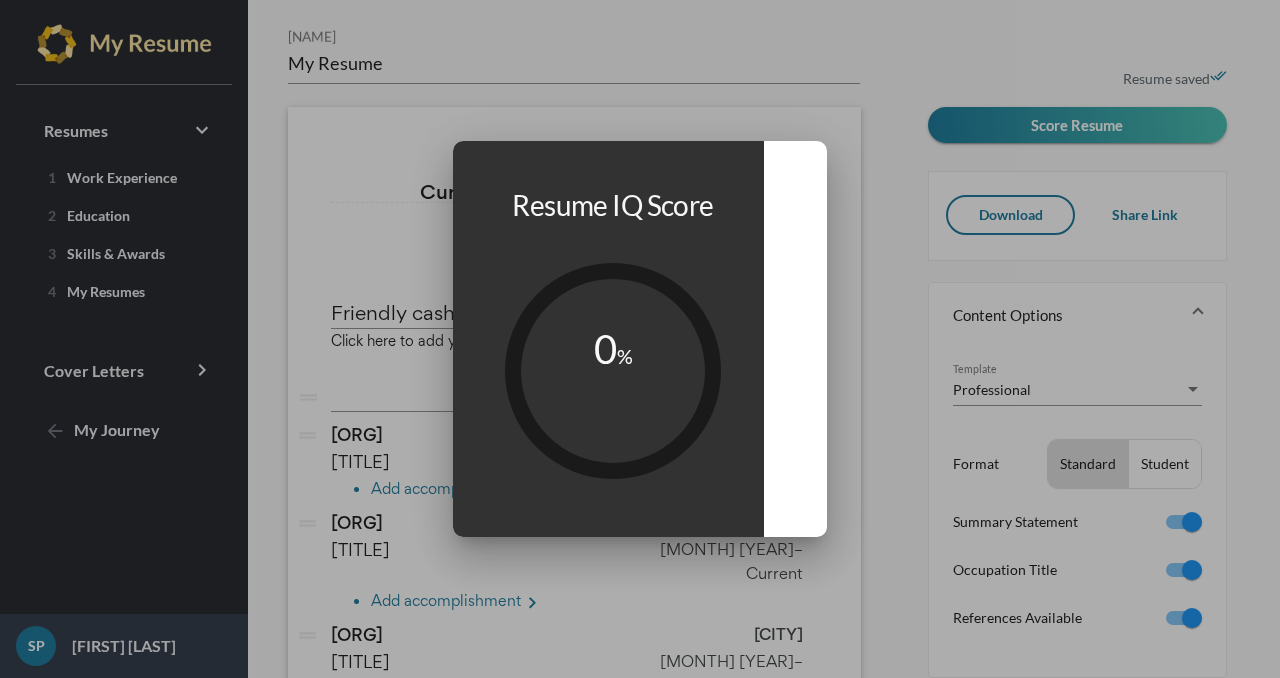 click at bounding box center [640, 339] 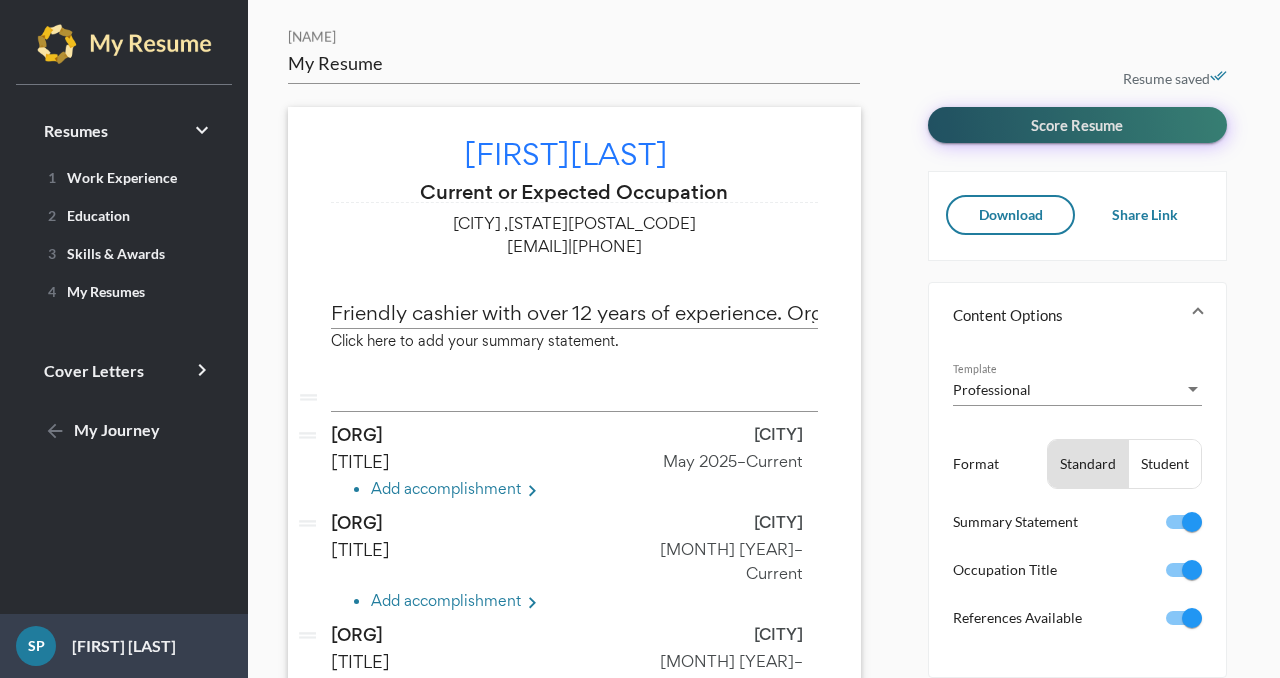 click on "Score Resume" at bounding box center (1077, 125) 